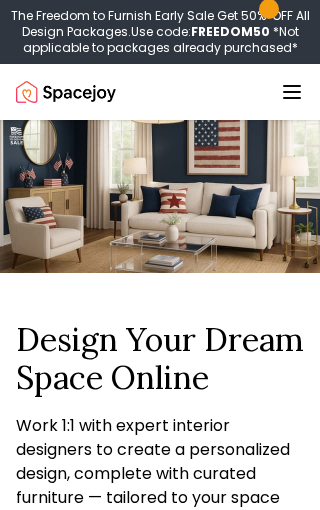 scroll, scrollTop: 182, scrollLeft: 0, axis: vertical 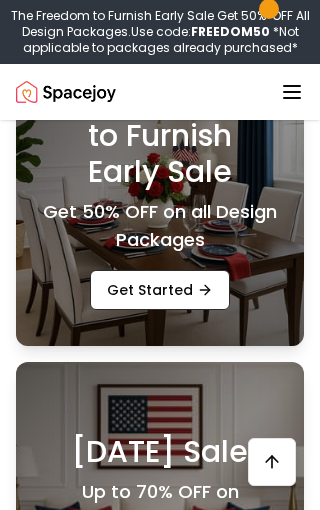 click on "Get Started" at bounding box center (160, 290) 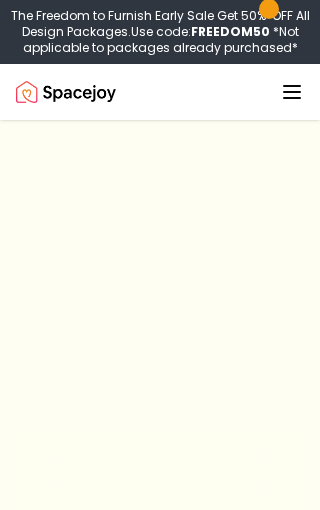 scroll, scrollTop: 0, scrollLeft: 0, axis: both 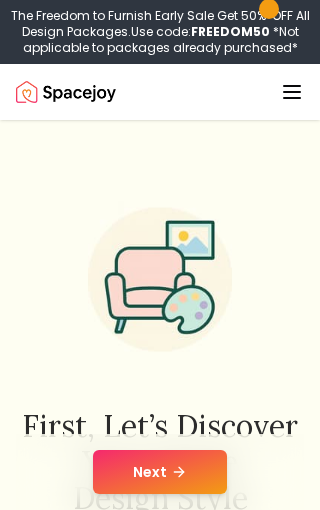 click 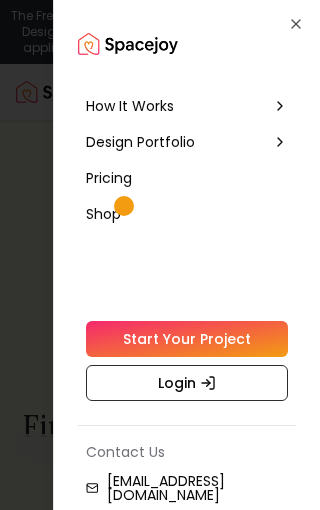 click on "Start Your Project" at bounding box center (187, 339) 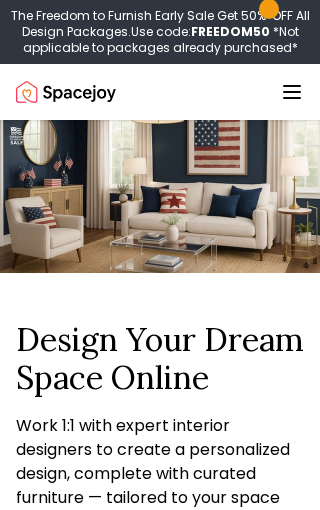 scroll, scrollTop: 0, scrollLeft: 0, axis: both 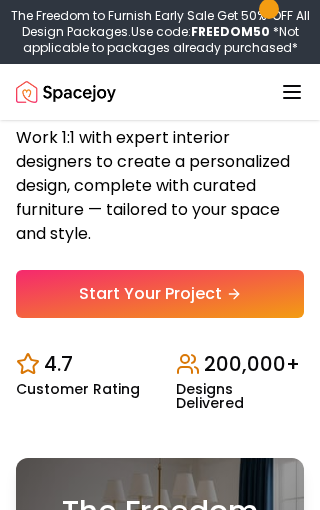 click 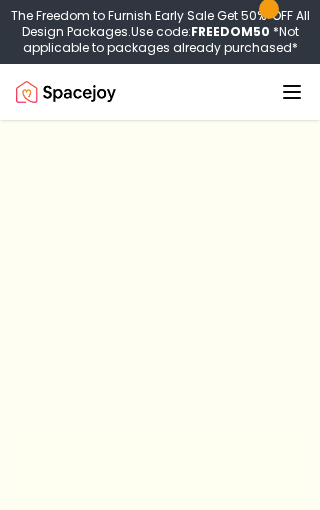 scroll, scrollTop: 0, scrollLeft: 0, axis: both 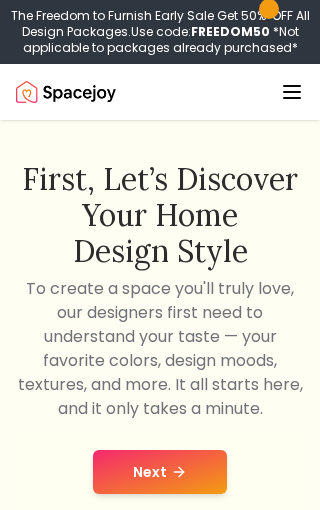 click 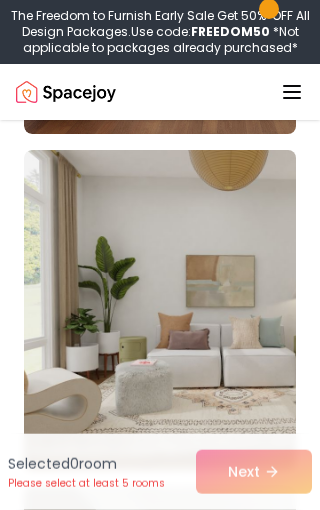 scroll, scrollTop: 6354, scrollLeft: 0, axis: vertical 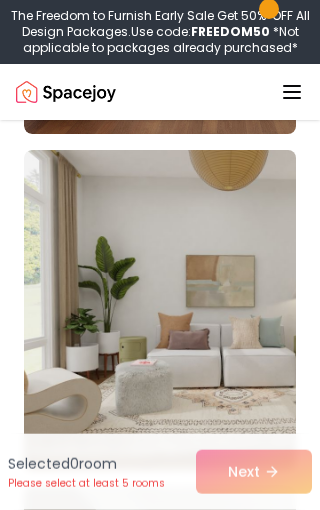 click at bounding box center [224, 310] 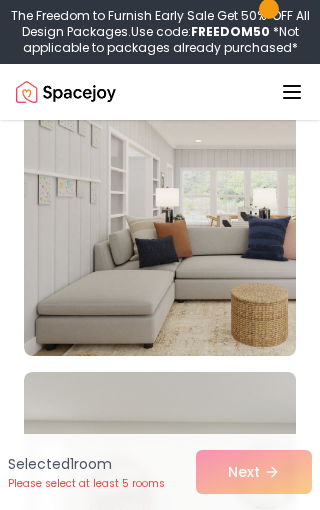 scroll, scrollTop: 8462, scrollLeft: 0, axis: vertical 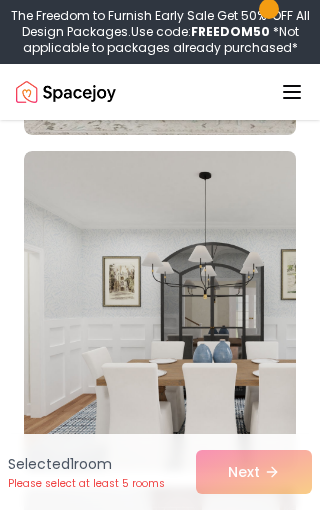 click at bounding box center [224, 311] 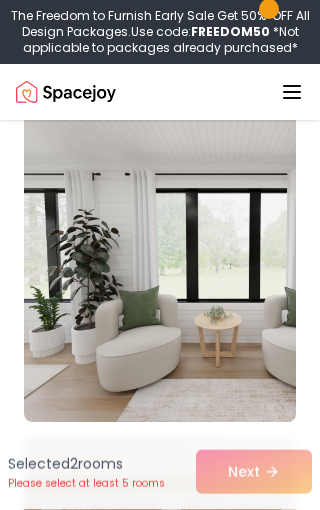 scroll, scrollTop: 24536, scrollLeft: 0, axis: vertical 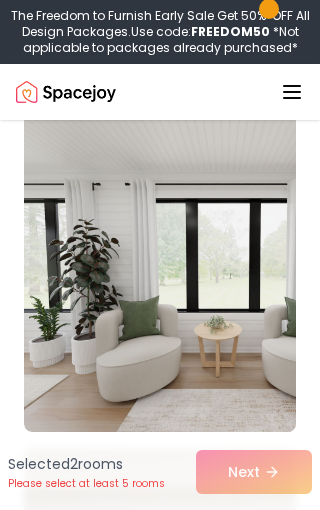 click at bounding box center (224, 272) 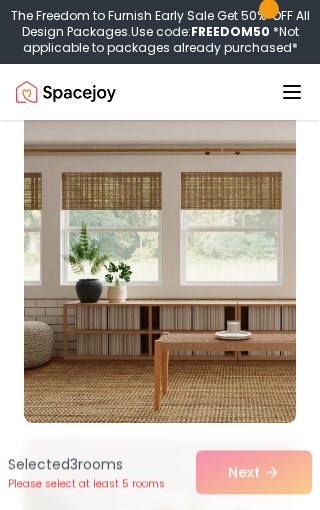 scroll, scrollTop: 24881, scrollLeft: 0, axis: vertical 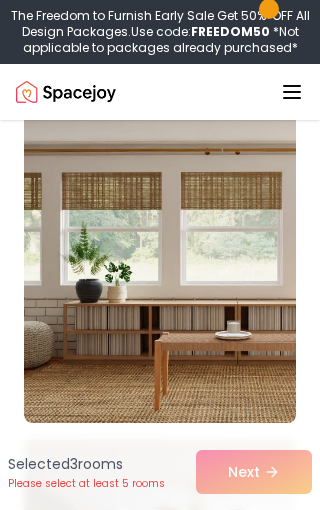 click at bounding box center (224, 263) 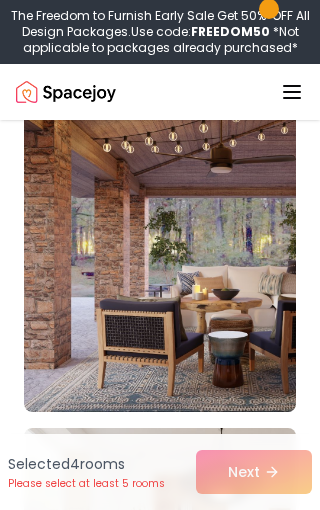 scroll, scrollTop: 28591, scrollLeft: 0, axis: vertical 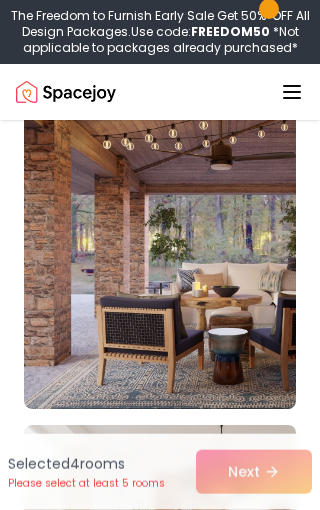 click at bounding box center (224, 249) 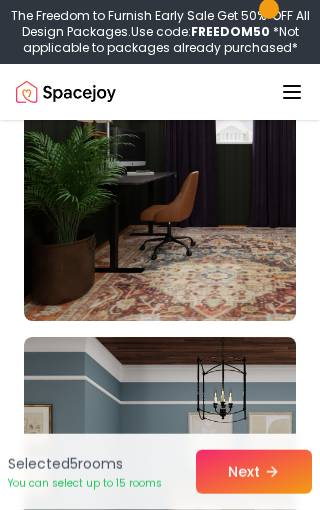 scroll, scrollTop: 30359, scrollLeft: 0, axis: vertical 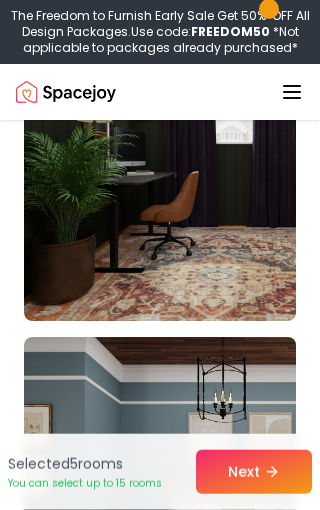 click on "Next" at bounding box center (254, 472) 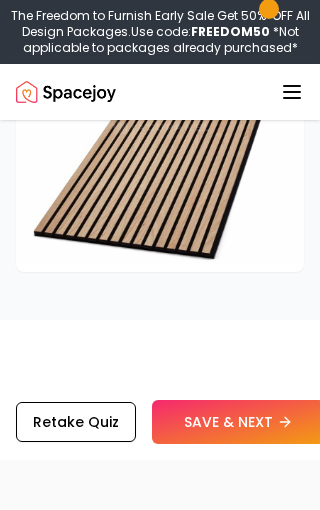 scroll, scrollTop: 7434, scrollLeft: 0, axis: vertical 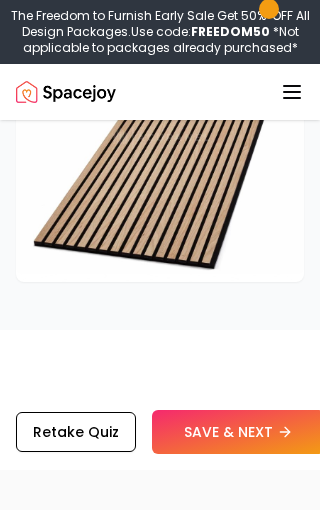 click on "SAVE & NEXT" at bounding box center (238, 432) 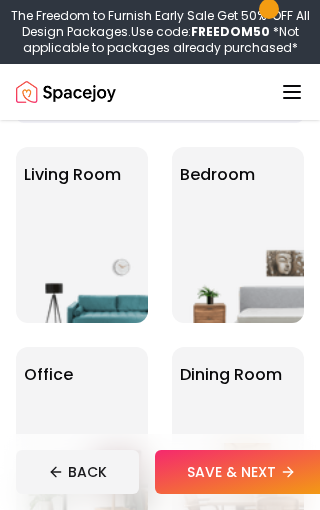 scroll, scrollTop: 191, scrollLeft: 0, axis: vertical 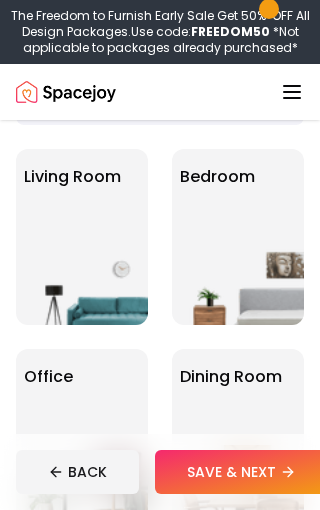 click on "Living Room" at bounding box center [82, 237] 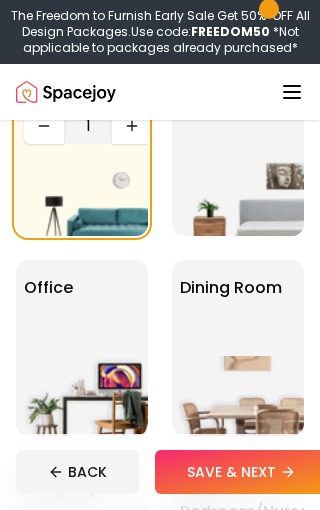 scroll, scrollTop: 280, scrollLeft: 0, axis: vertical 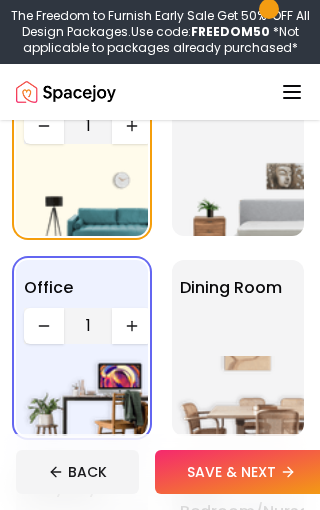 click at bounding box center [240, 396] 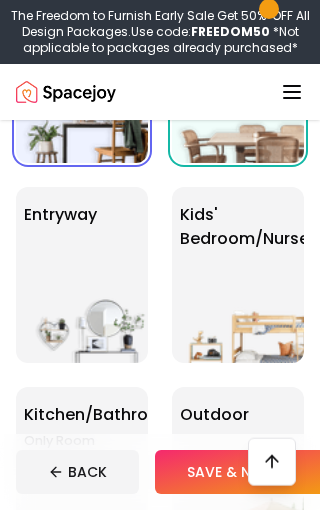 scroll, scrollTop: 555, scrollLeft: 0, axis: vertical 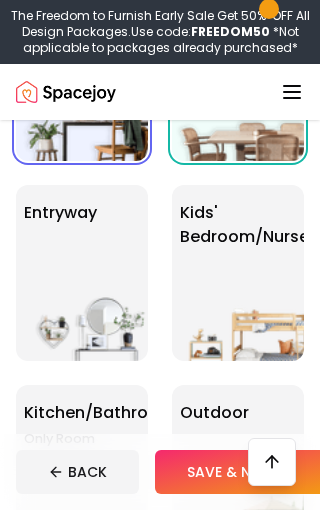 click on "entryway" at bounding box center [82, 273] 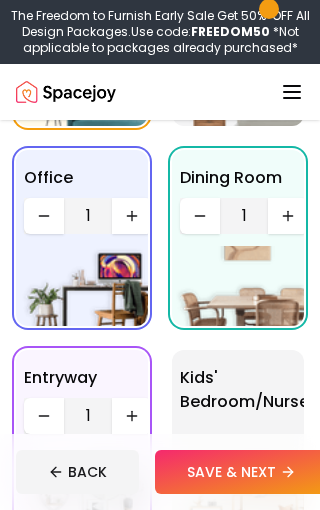 scroll, scrollTop: 397, scrollLeft: 0, axis: vertical 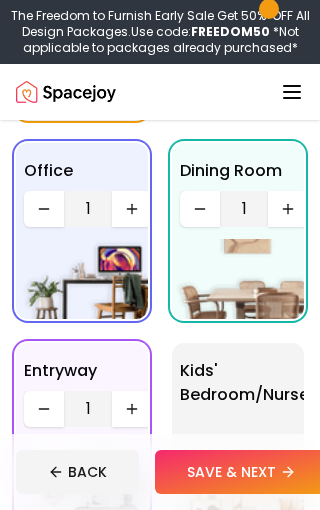 click on "SAVE & NEXT" at bounding box center (241, 472) 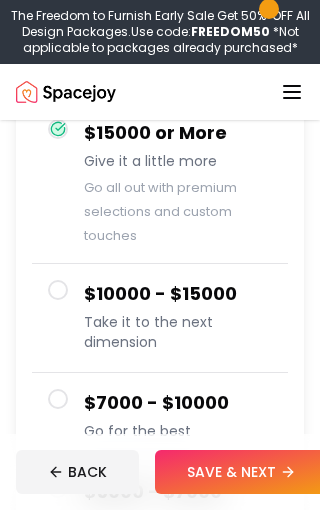 scroll, scrollTop: 309, scrollLeft: 0, axis: vertical 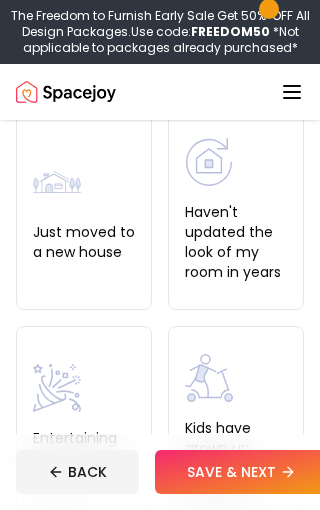 click on "Haven't updated the look of my room in years" at bounding box center [236, 242] 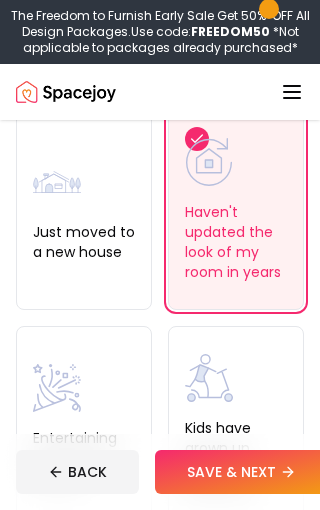 scroll, scrollTop: 230, scrollLeft: 0, axis: vertical 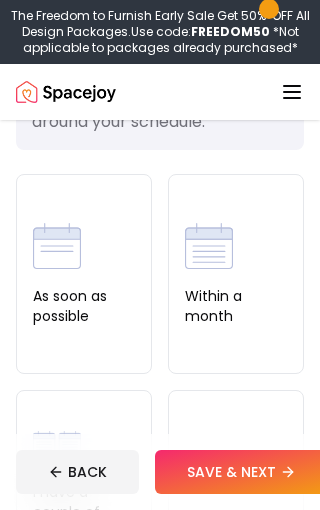 click at bounding box center [57, 246] 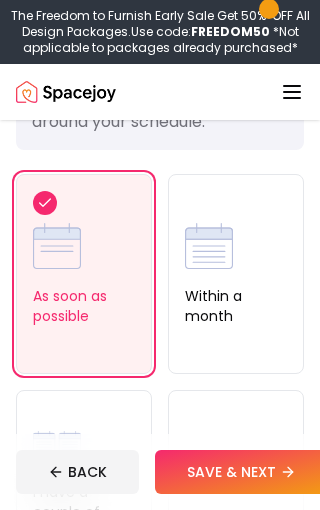 click on "SAVE & NEXT" at bounding box center [241, 472] 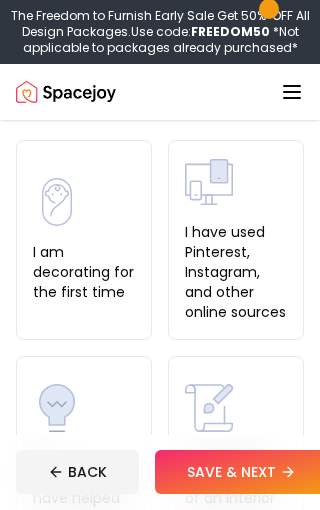 scroll, scrollTop: 151, scrollLeft: 0, axis: vertical 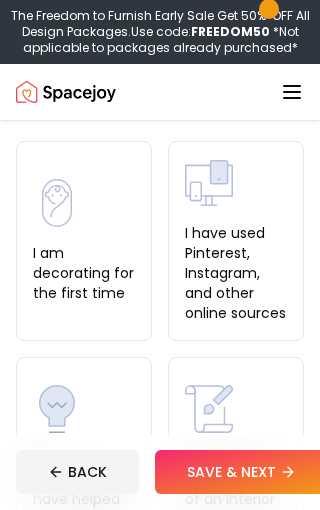 click on "I have used Pinterest, Instagram, and other online sources" at bounding box center [236, 273] 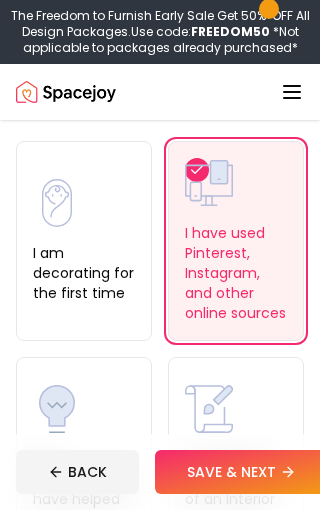 click on "SAVE & NEXT" at bounding box center (241, 472) 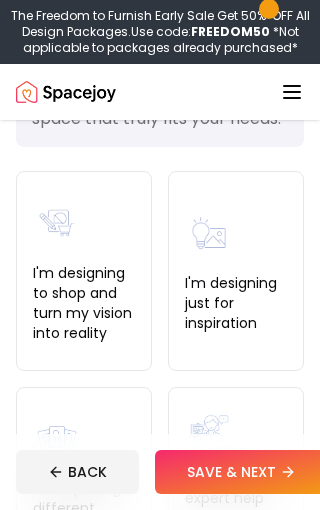 scroll, scrollTop: 233, scrollLeft: 0, axis: vertical 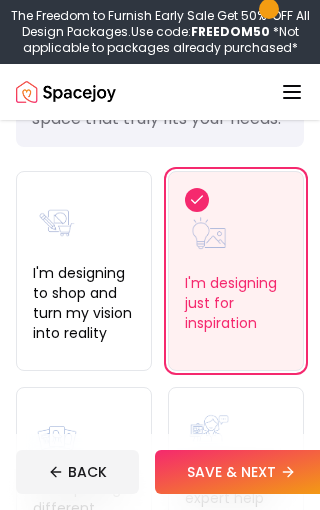 click on "SAVE & NEXT" at bounding box center [241, 472] 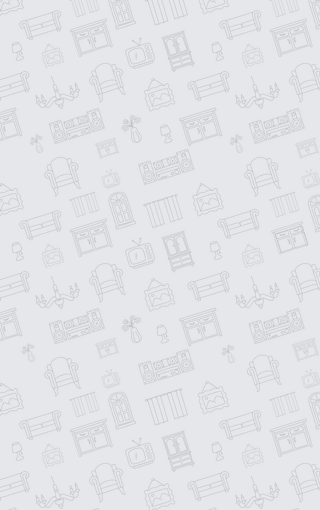 scroll, scrollTop: 0, scrollLeft: 0, axis: both 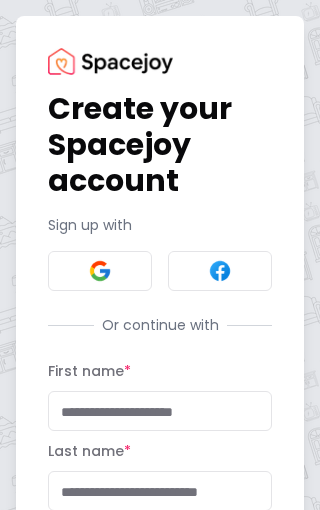 click at bounding box center (100, 271) 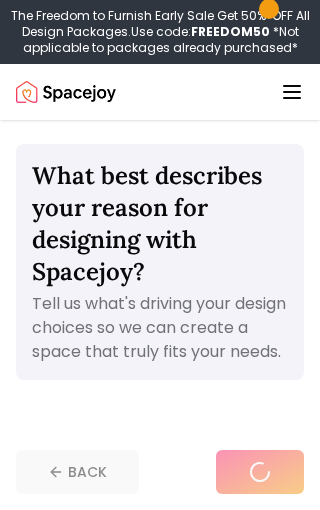scroll, scrollTop: 0, scrollLeft: 0, axis: both 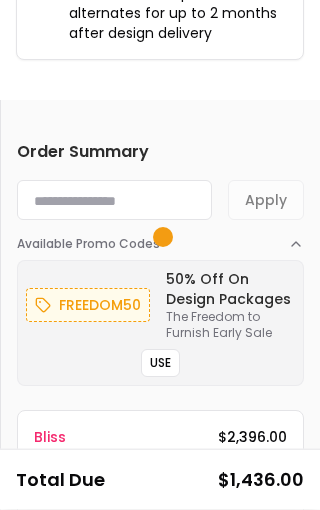 click on "USE" at bounding box center (160, 363) 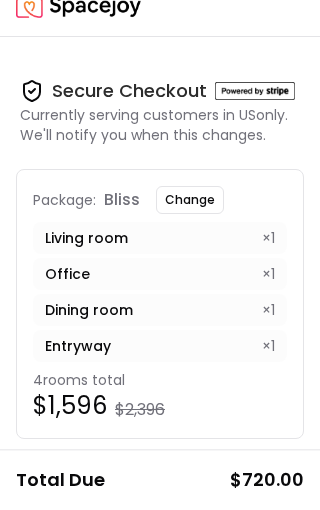 scroll, scrollTop: 0, scrollLeft: 0, axis: both 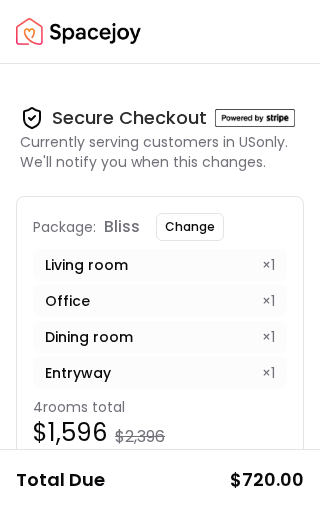 click on "Change" at bounding box center (190, 227) 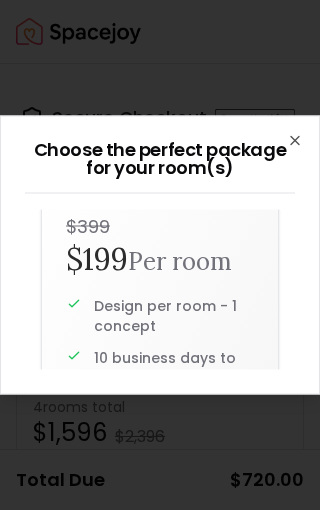 scroll, scrollTop: 66, scrollLeft: 0, axis: vertical 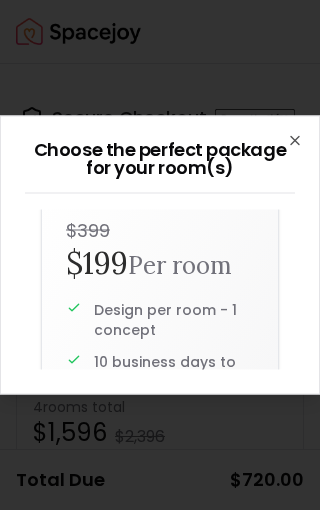 click on "10 business days to design delivery" at bounding box center [174, 372] 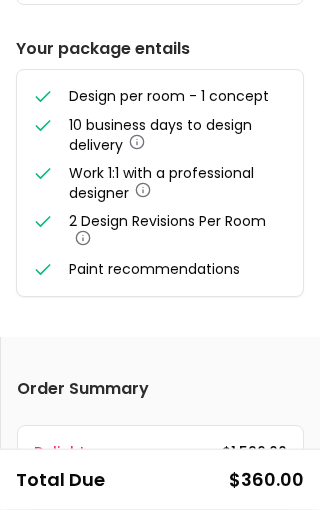 scroll, scrollTop: 462, scrollLeft: 0, axis: vertical 